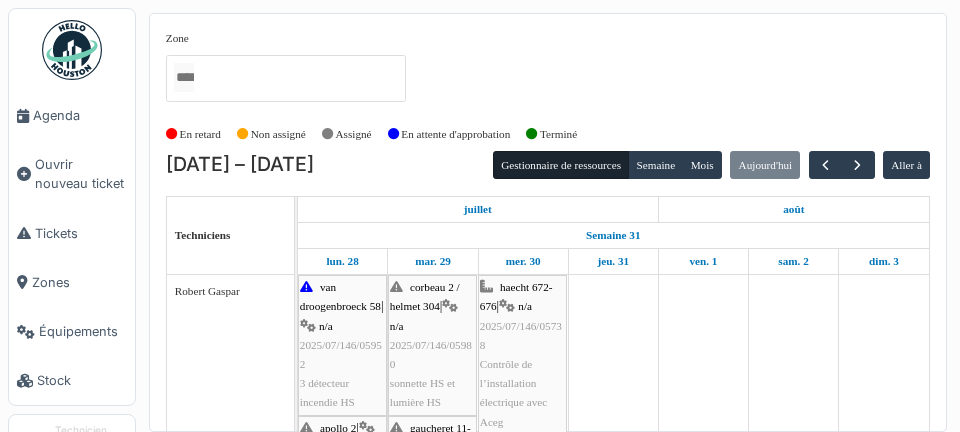 scroll, scrollTop: 0, scrollLeft: 0, axis: both 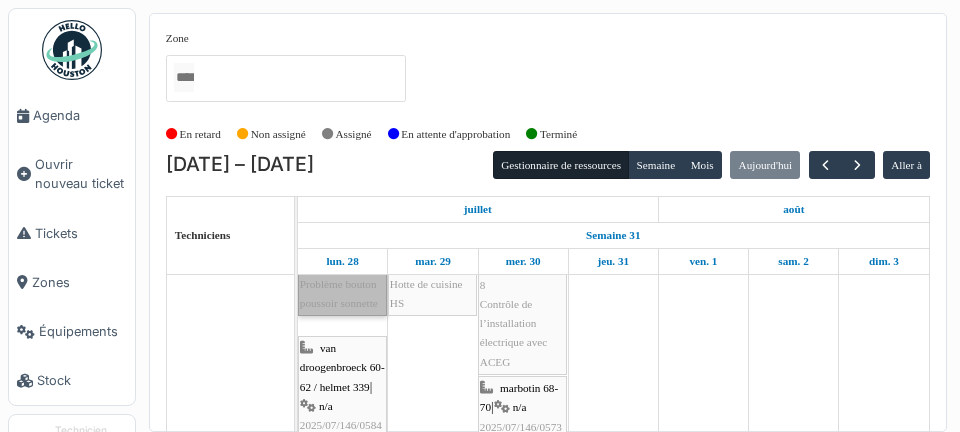 click on "apollo 2
|     n/a
2025/07/146/05983
Problème bouton poussoir sonnette" at bounding box center (342, 255) 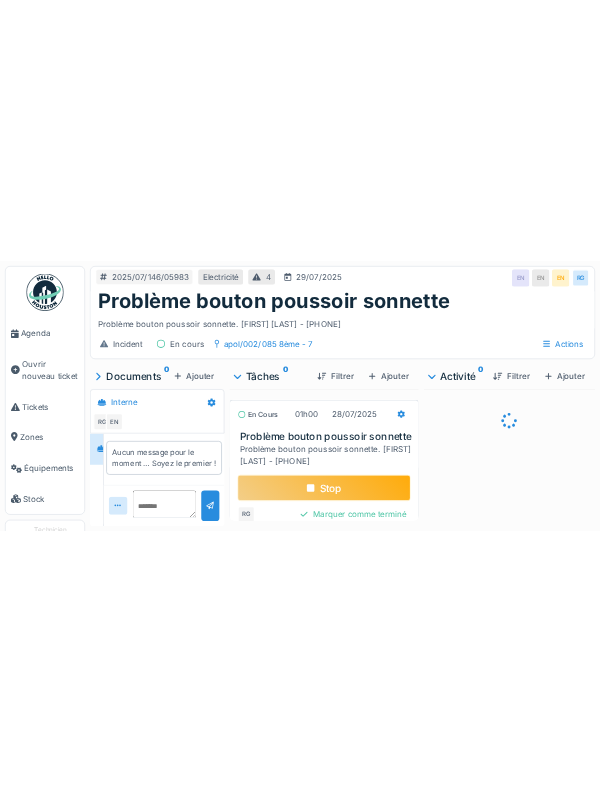 scroll, scrollTop: 0, scrollLeft: 0, axis: both 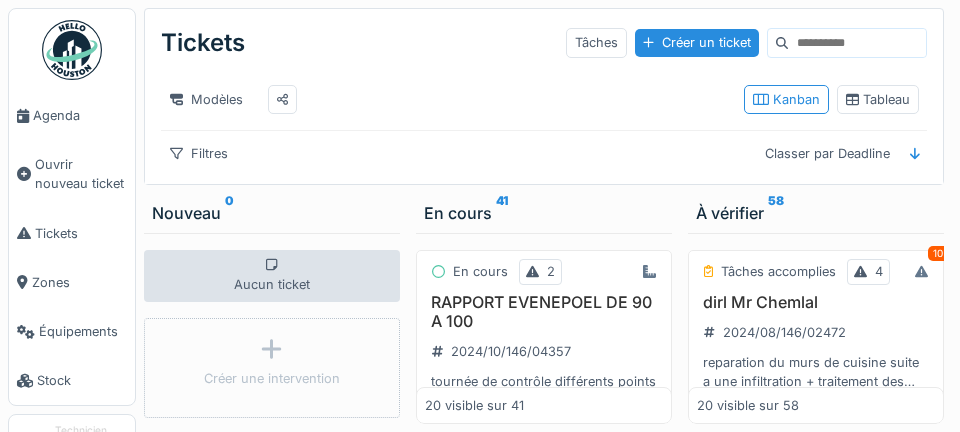click on "Agenda" at bounding box center (80, 115) 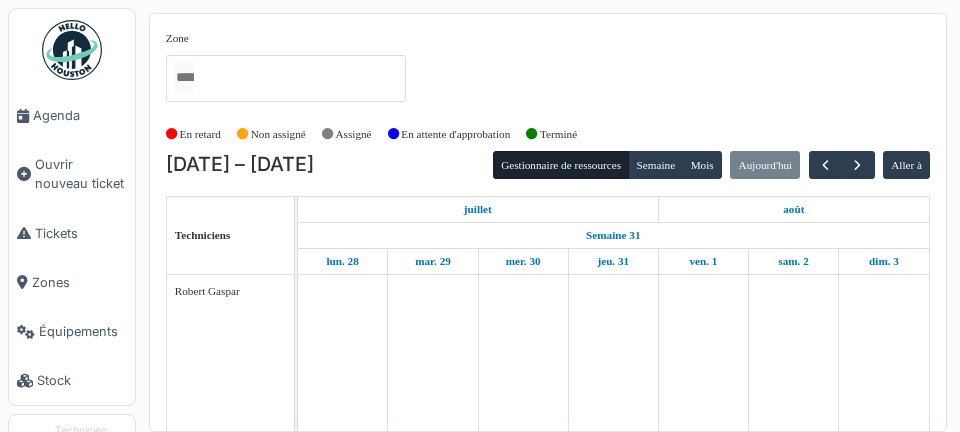 scroll, scrollTop: 0, scrollLeft: 0, axis: both 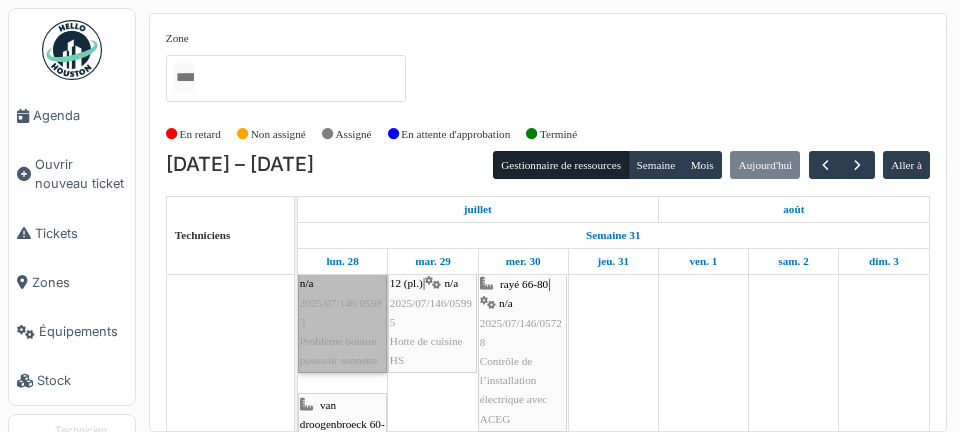 click on "apollo 2
|     n/a
2025/07/146/05983
Problème bouton poussoir sonnette" at bounding box center (342, 312) 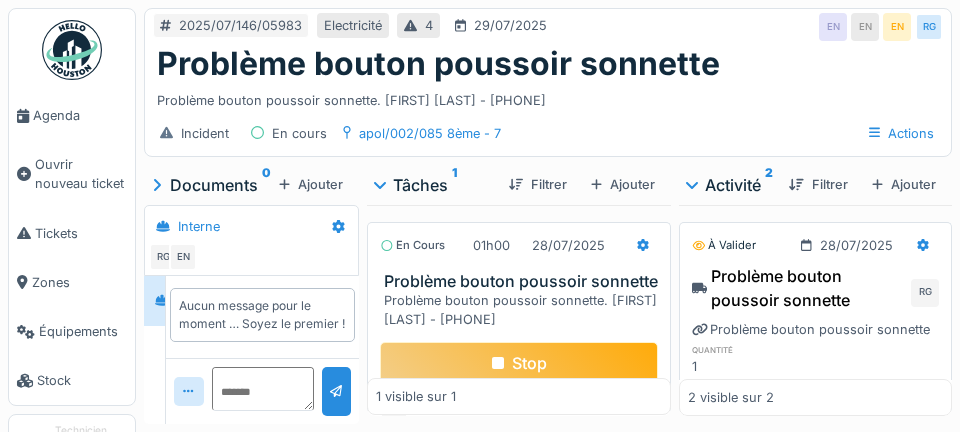 scroll, scrollTop: 0, scrollLeft: 0, axis: both 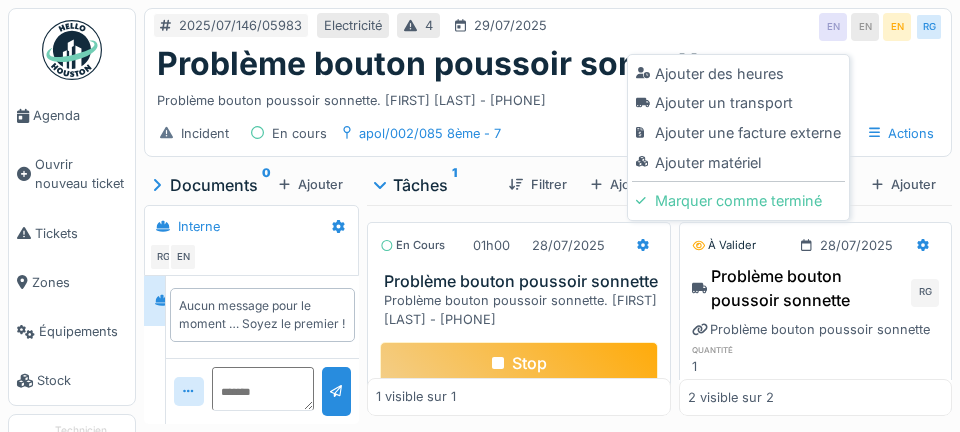click on "Ajouter matériel" at bounding box center (738, 163) 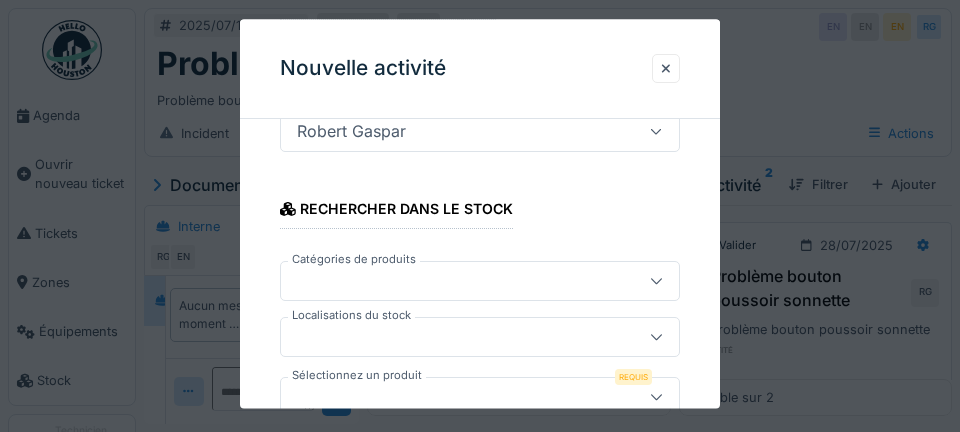 scroll, scrollTop: 296, scrollLeft: 0, axis: vertical 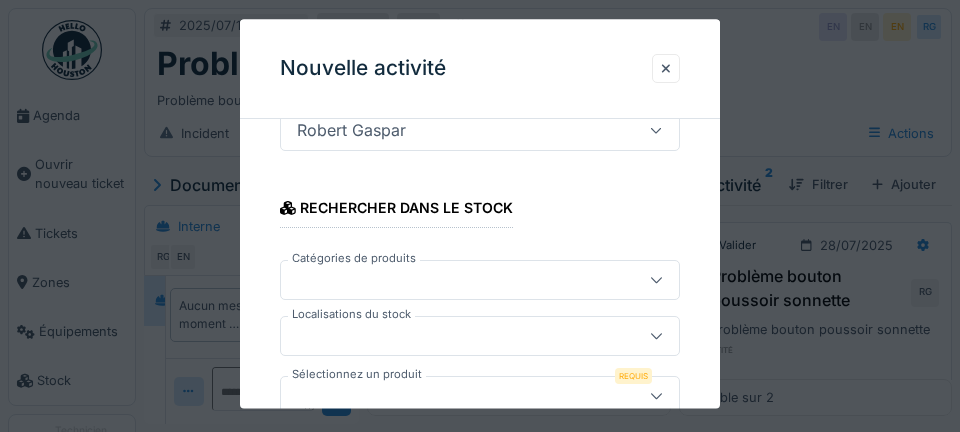 click at bounding box center (460, 336) 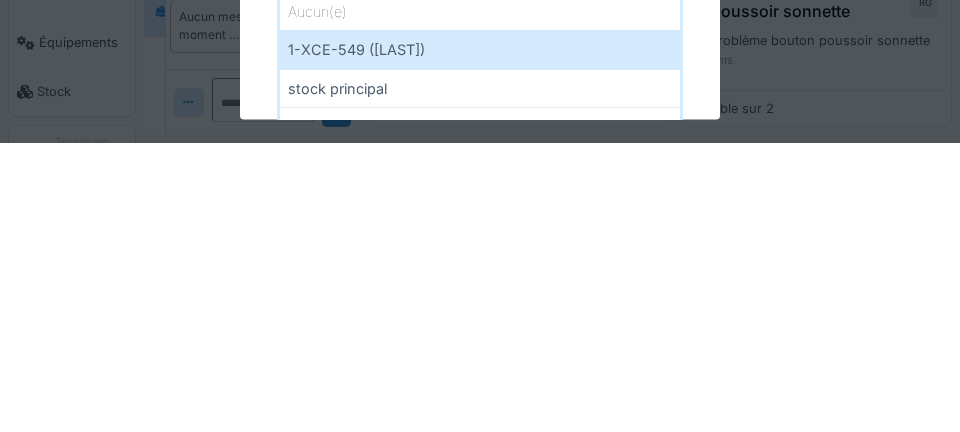 scroll, scrollTop: 390, scrollLeft: 0, axis: vertical 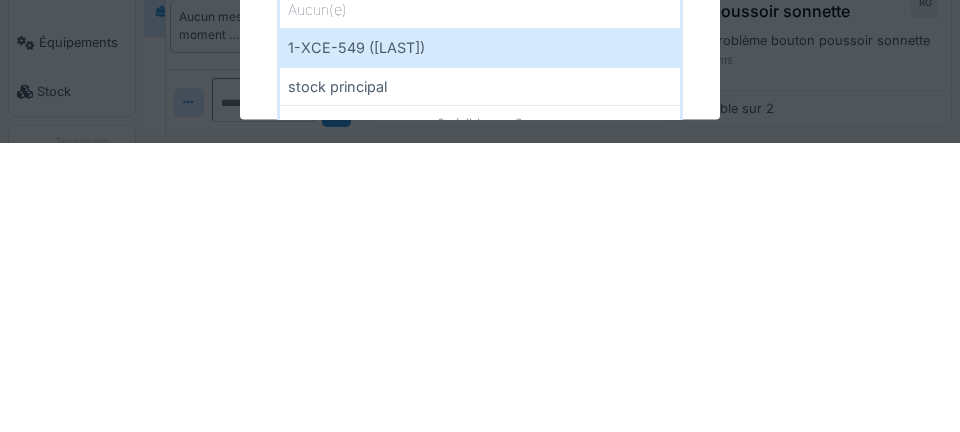click on "1-XCE-549 (ROBERT)" at bounding box center (480, 337) 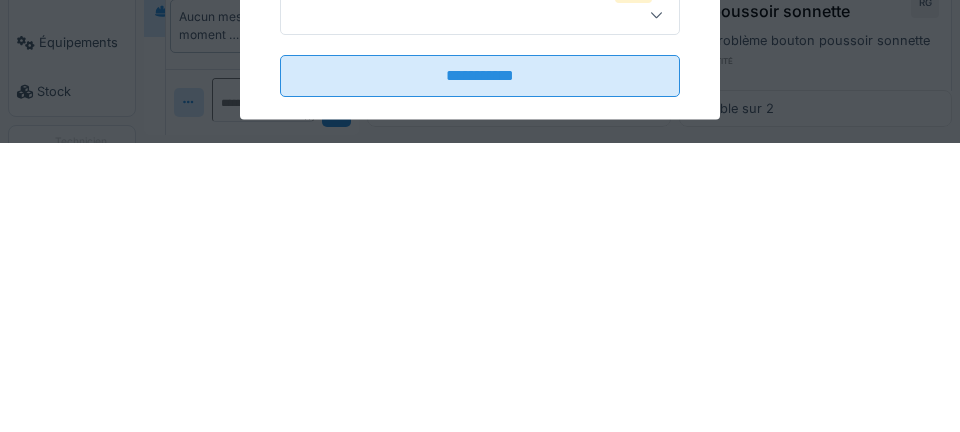 type on "***" 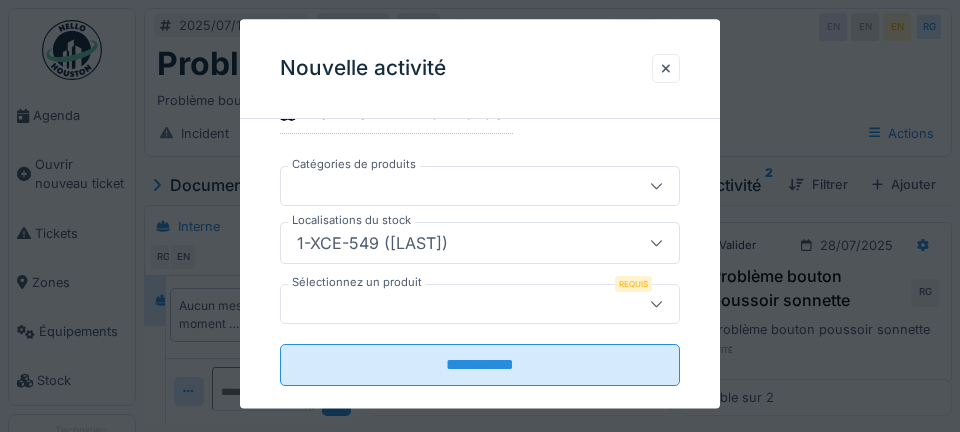 click on "Sélectionnez un produit" at bounding box center [357, 282] 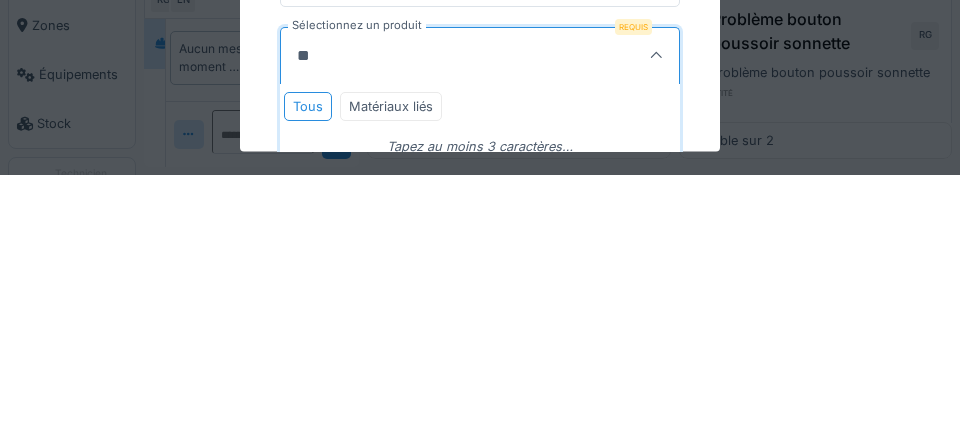 type on "***" 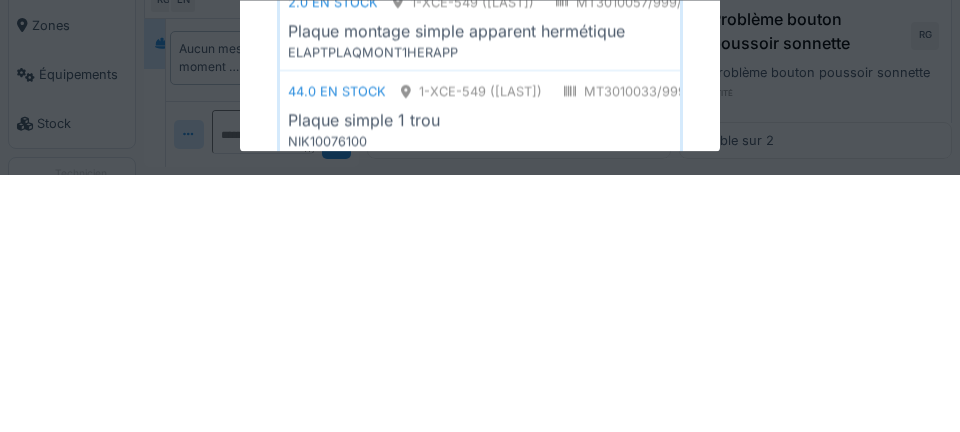 scroll, scrollTop: 1476, scrollLeft: 0, axis: vertical 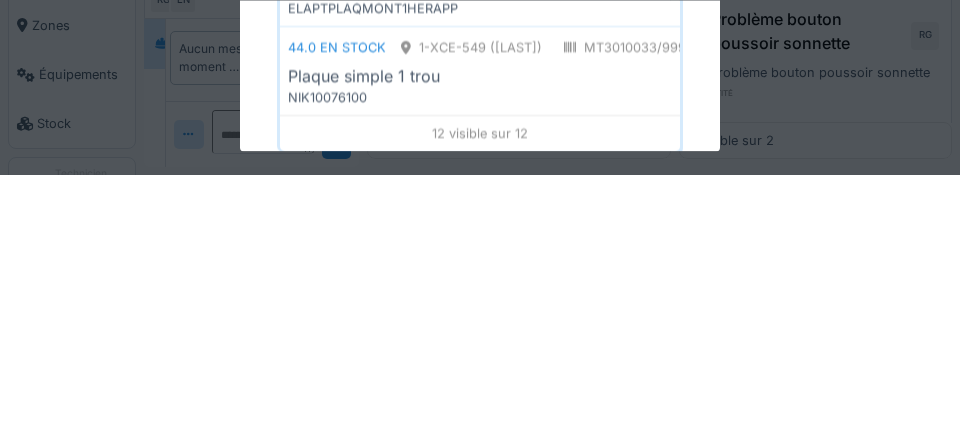 click on "Plaque simple 1 trou" at bounding box center (704, 334) 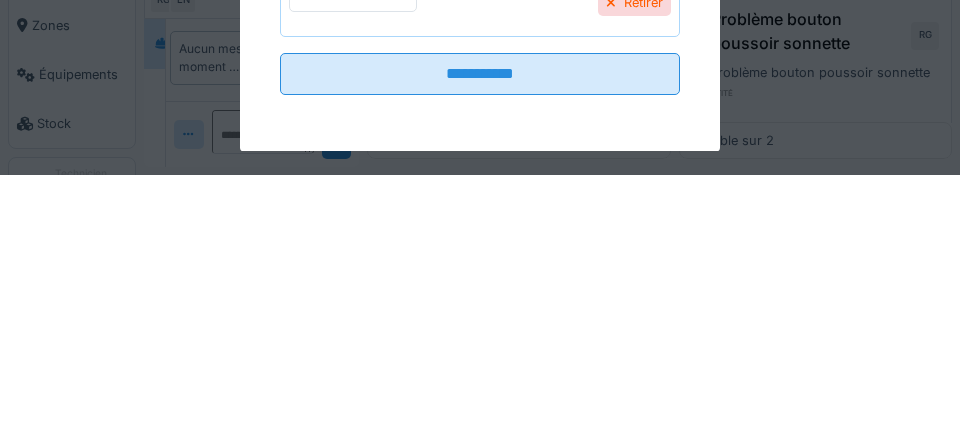 scroll, scrollTop: 641, scrollLeft: 0, axis: vertical 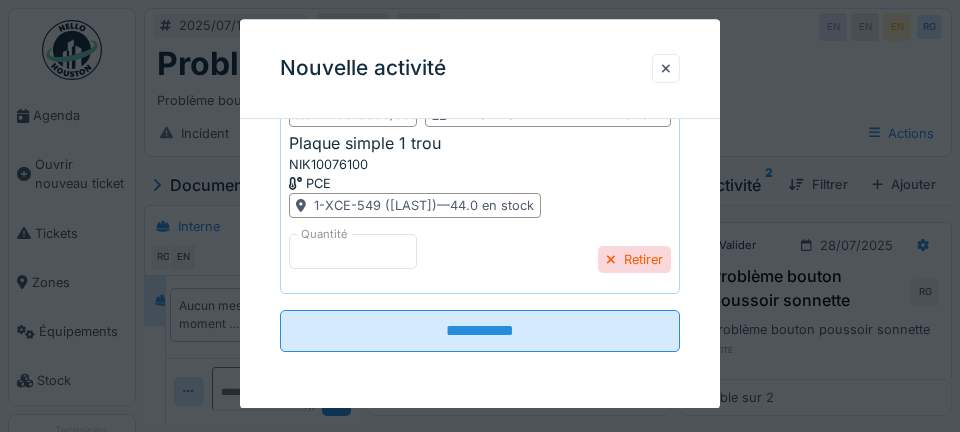 click on "**********" at bounding box center (480, 331) 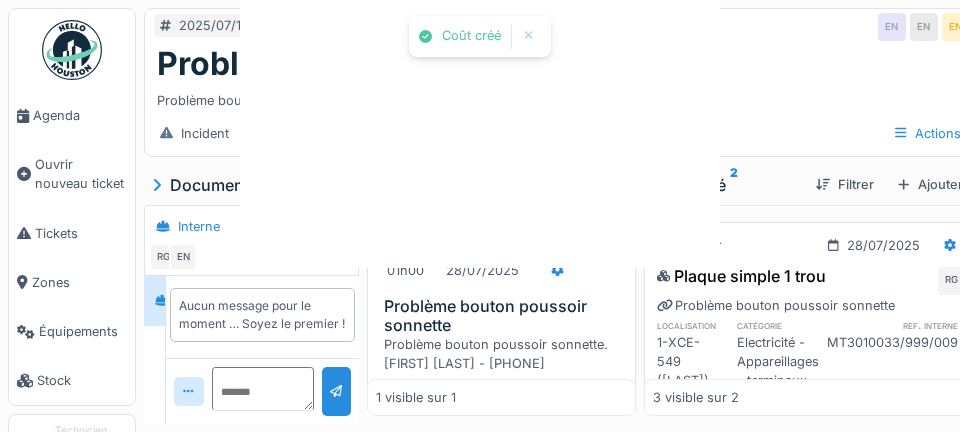 scroll, scrollTop: 0, scrollLeft: 0, axis: both 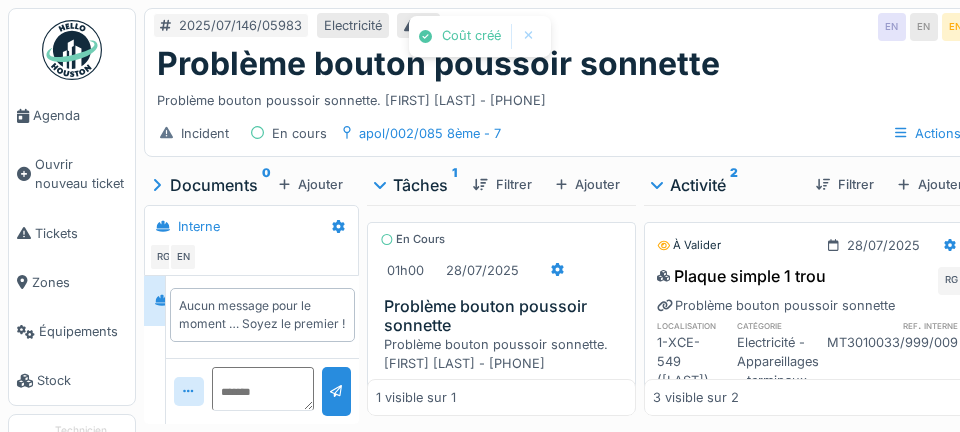 click at bounding box center (557, 270) 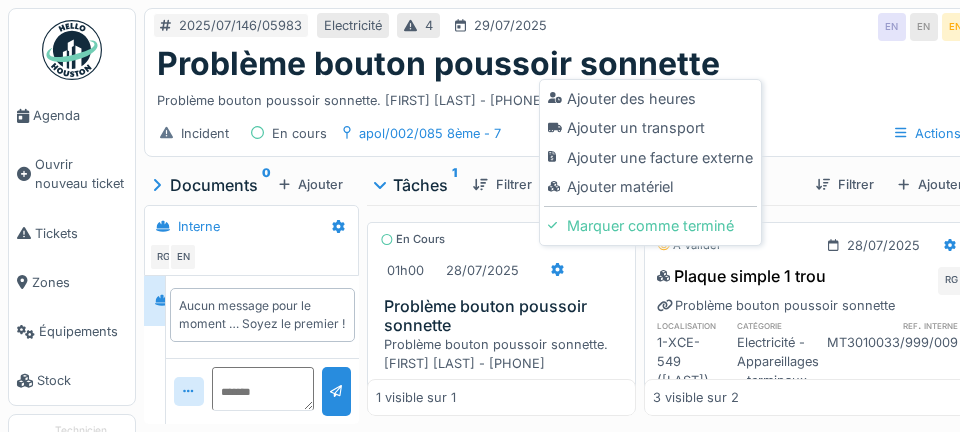 click on "Ajouter matériel" at bounding box center [650, 187] 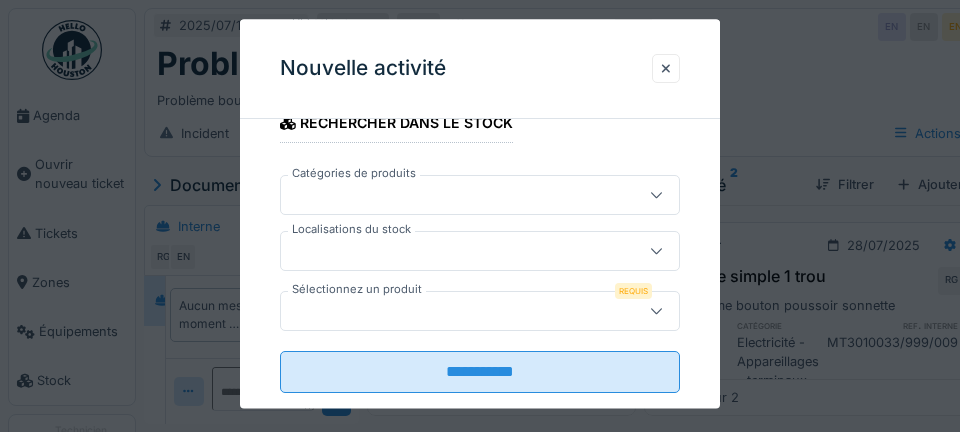 scroll, scrollTop: 391, scrollLeft: 0, axis: vertical 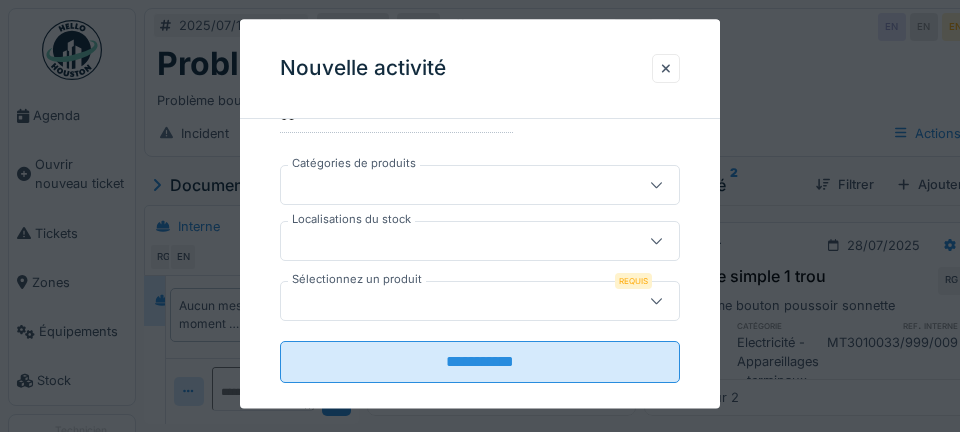 click at bounding box center [460, 241] 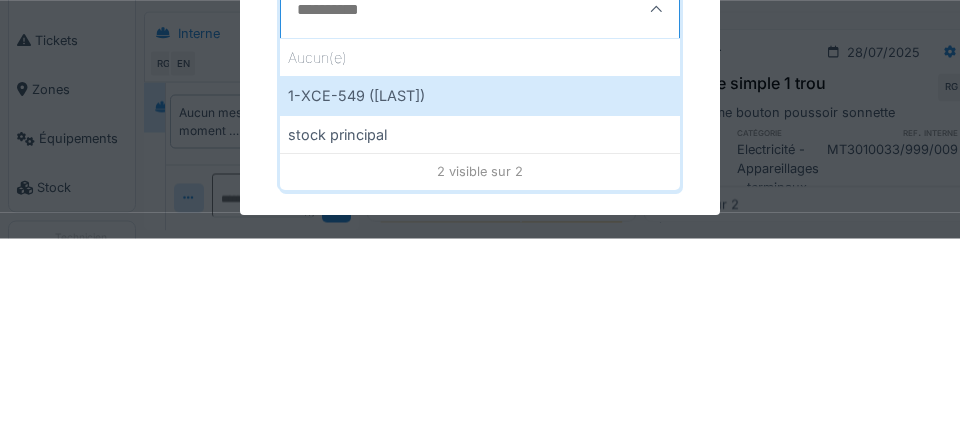 click on "1-XCE-549 (ROBERT)" at bounding box center [480, 289] 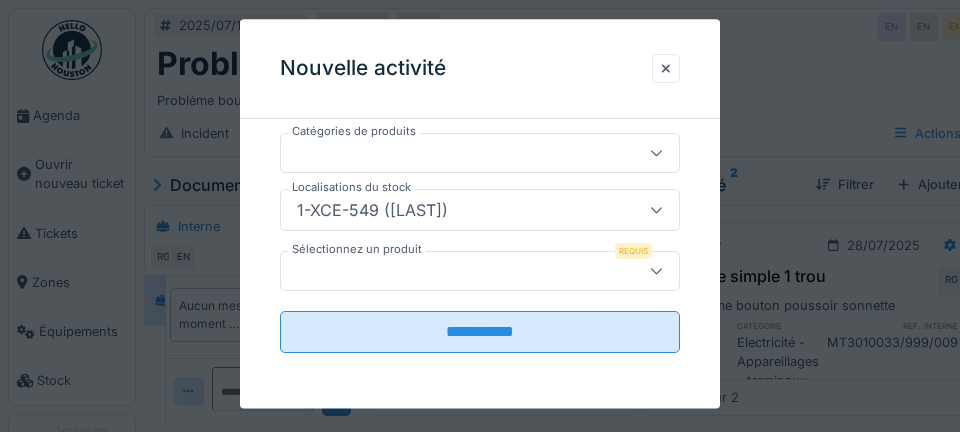 click at bounding box center (460, 271) 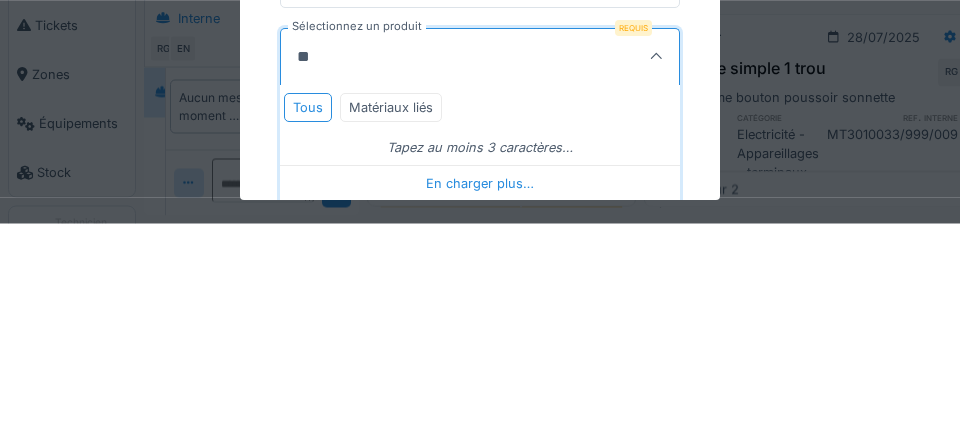 type on "***" 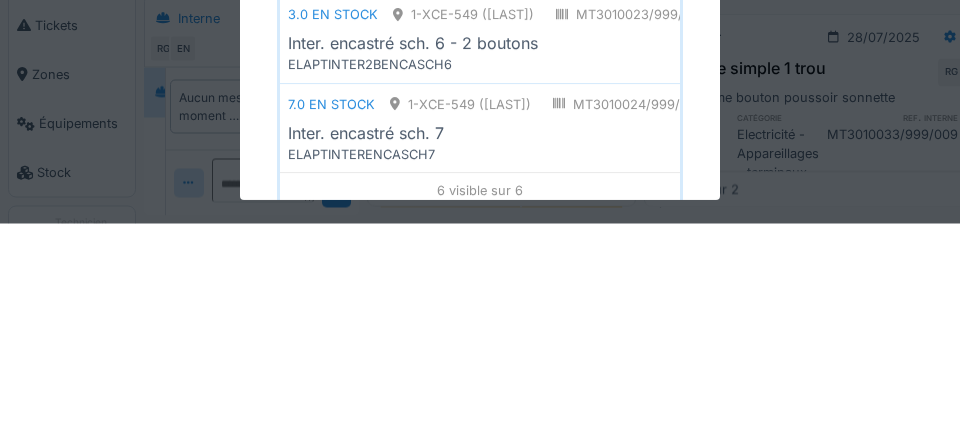 scroll, scrollTop: 940, scrollLeft: 0, axis: vertical 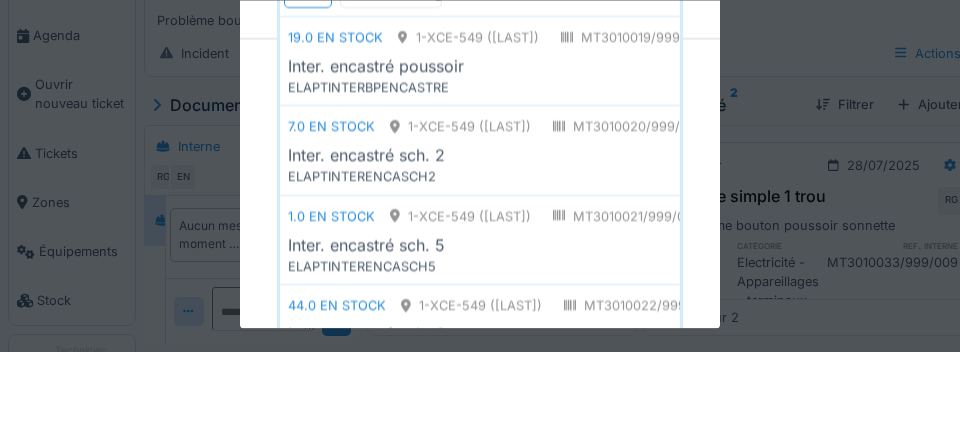 click on "Inter. encastré poussoir" at bounding box center (701, 146) 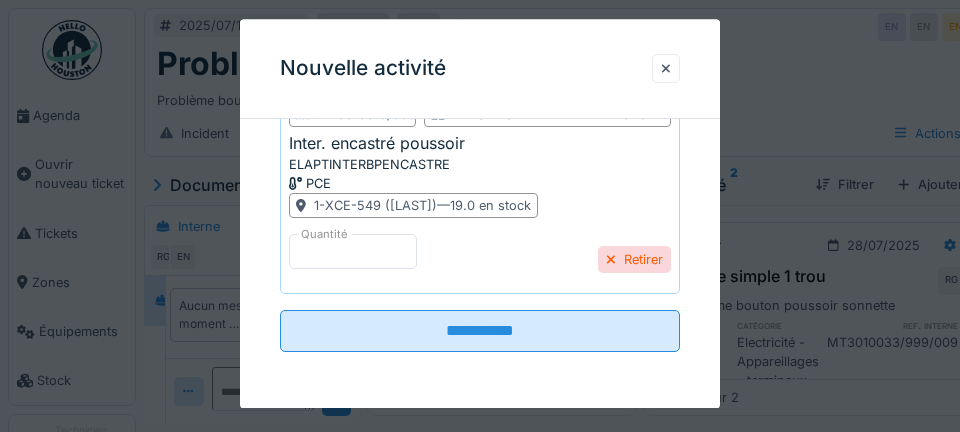 scroll, scrollTop: 641, scrollLeft: 0, axis: vertical 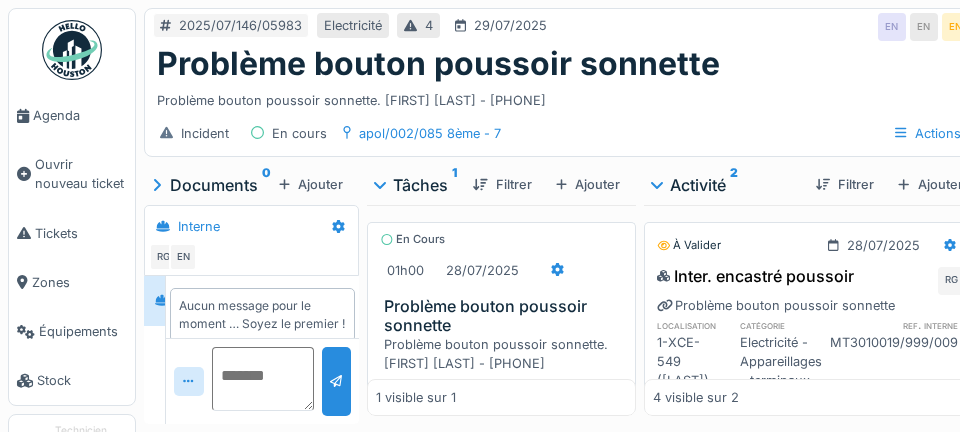 click at bounding box center [263, 379] 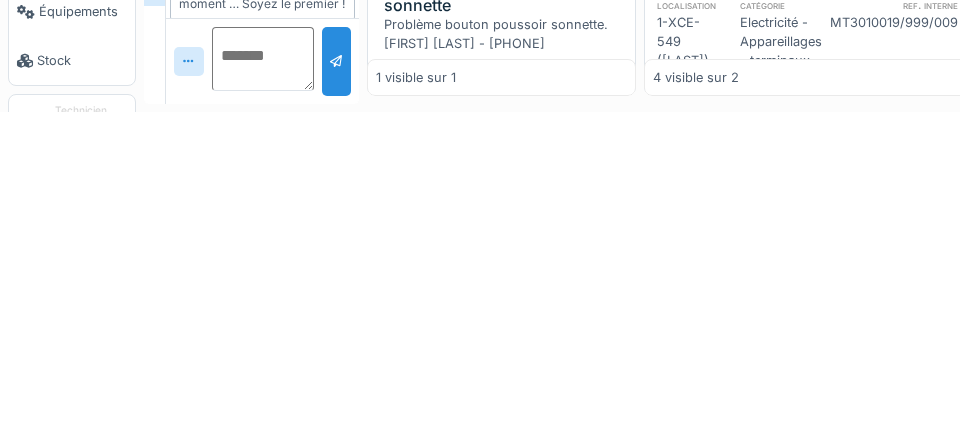 scroll, scrollTop: 96, scrollLeft: 0, axis: vertical 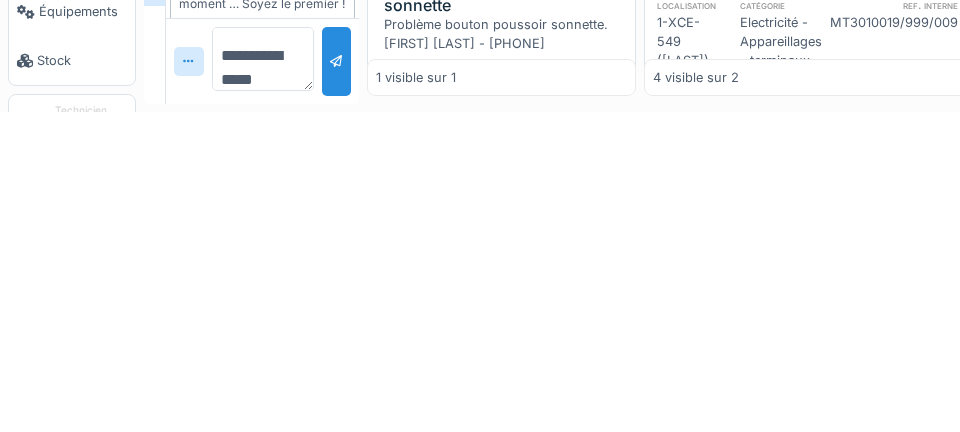 type on "**********" 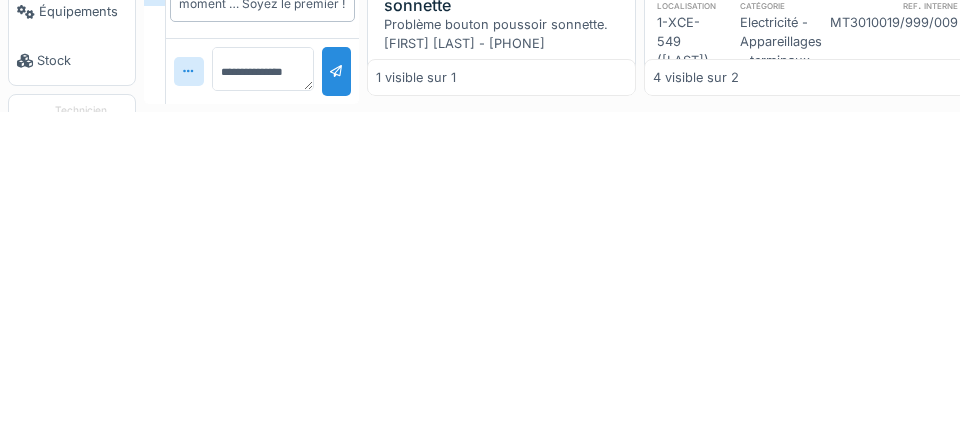 click at bounding box center [336, 391] 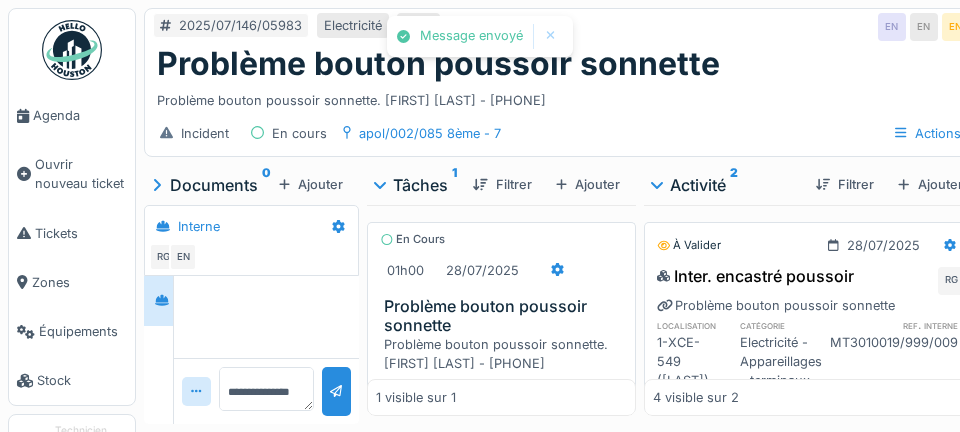 click on "Stop" at bounding box center (501, 407) 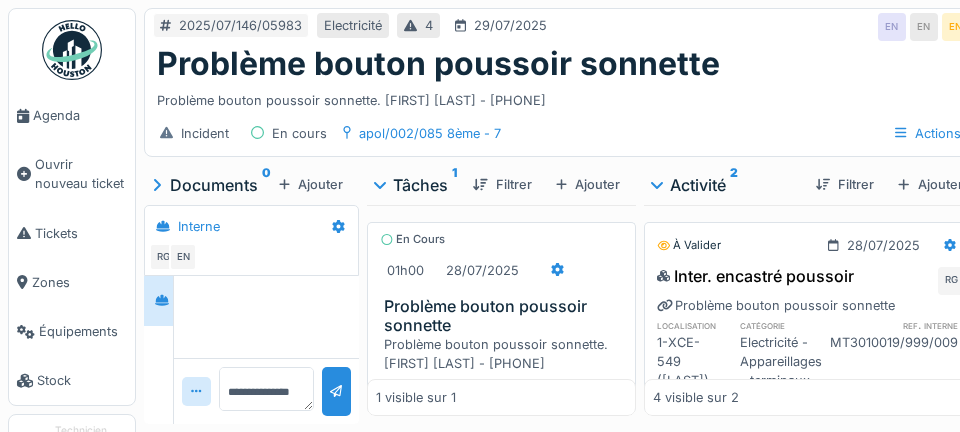 click 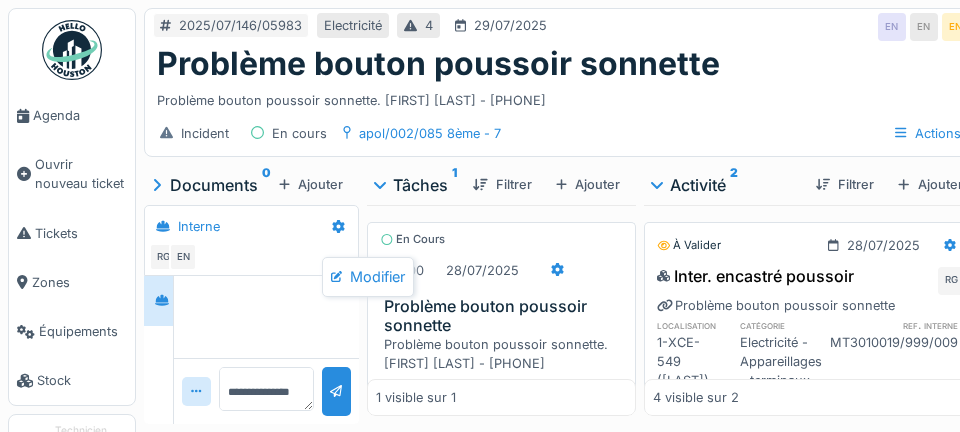 click on "Ajouter" at bounding box center [311, 184] 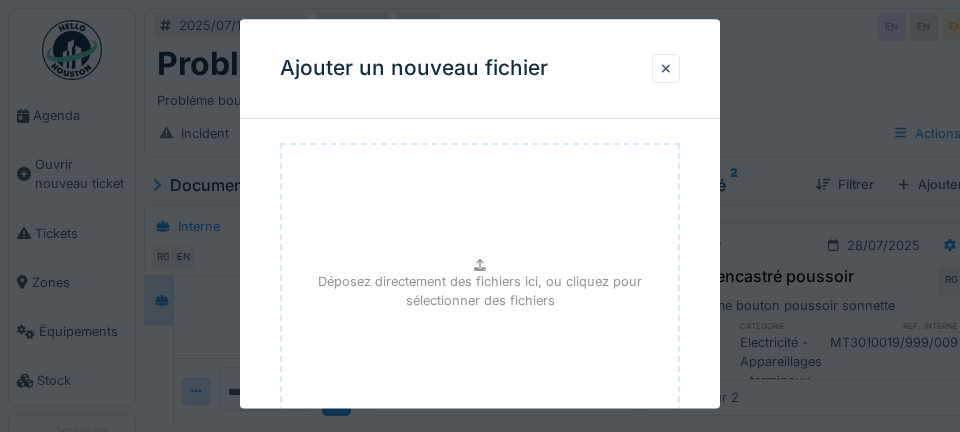 click on "Ajouter un nouveau fichier" at bounding box center [480, 69] 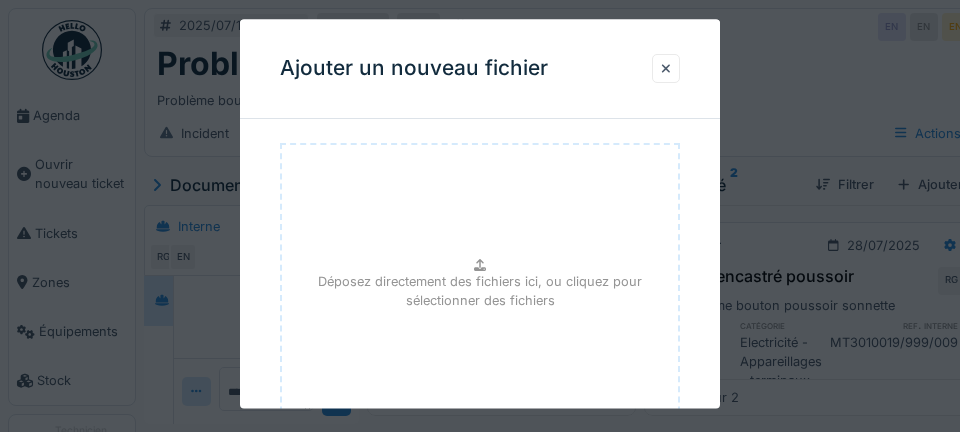 type on "**********" 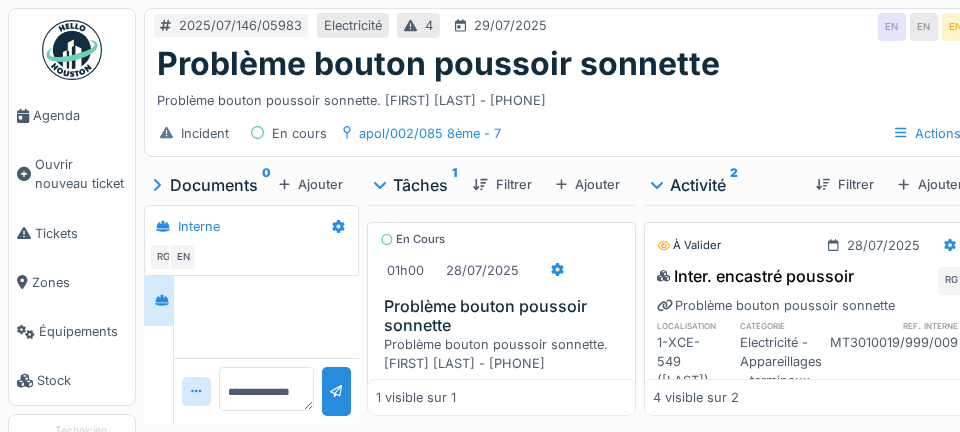 click on "Marquer comme terminé" at bounding box center (531, 449) 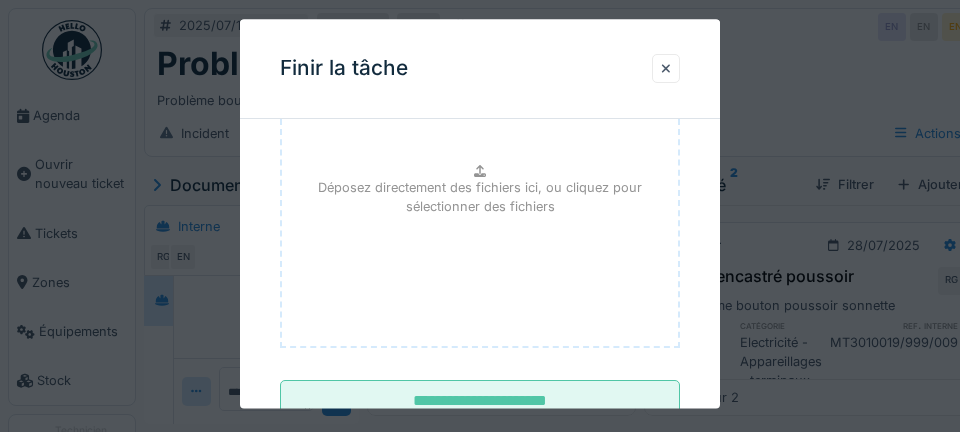 scroll, scrollTop: 328, scrollLeft: 0, axis: vertical 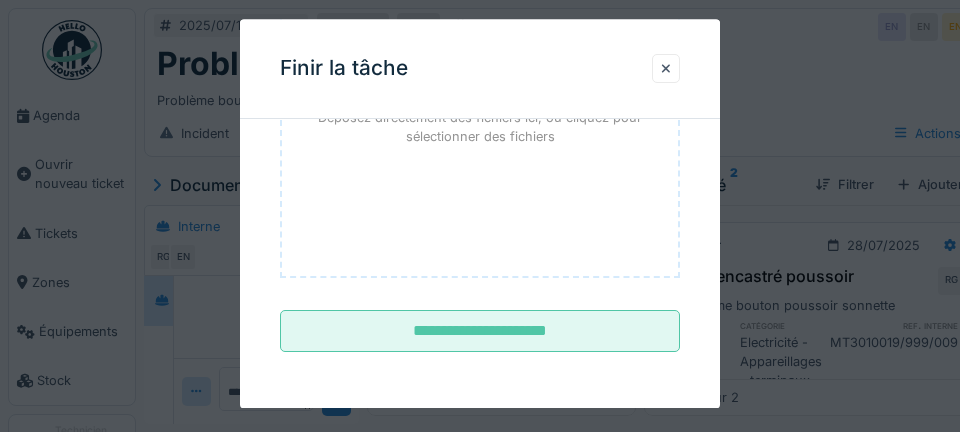 click on "**********" at bounding box center [480, 332] 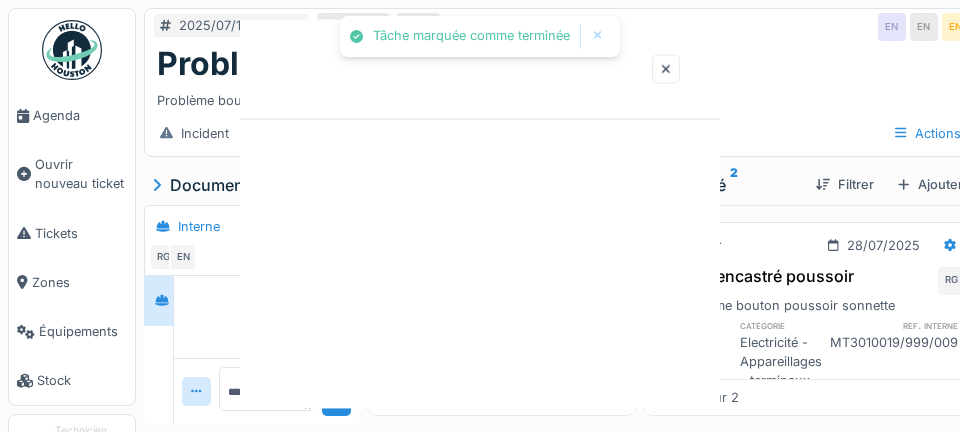 scroll, scrollTop: 0, scrollLeft: 0, axis: both 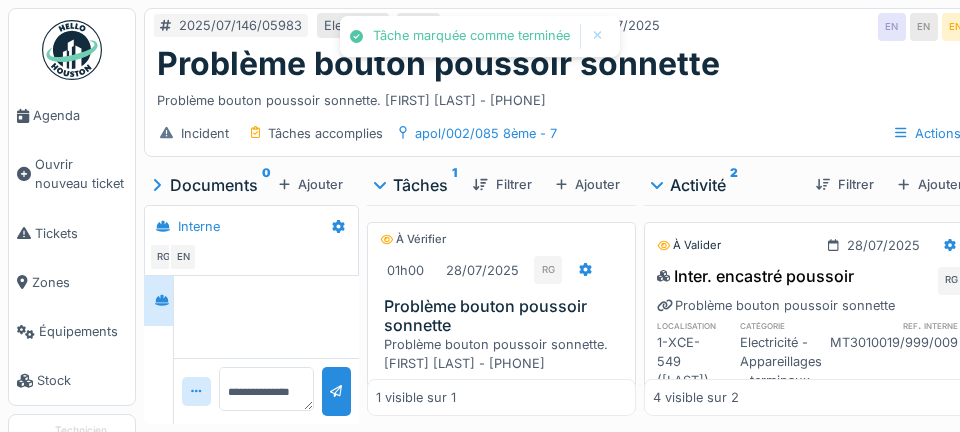 click on "Agenda" at bounding box center [80, 115] 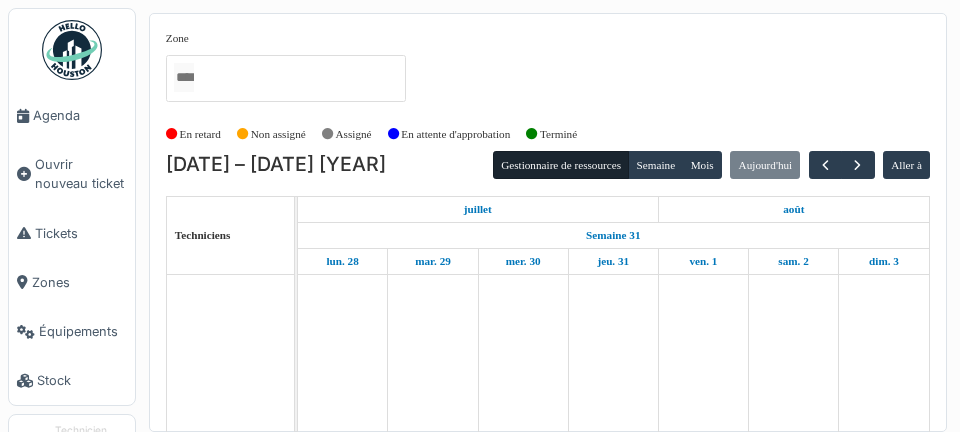scroll, scrollTop: 0, scrollLeft: 0, axis: both 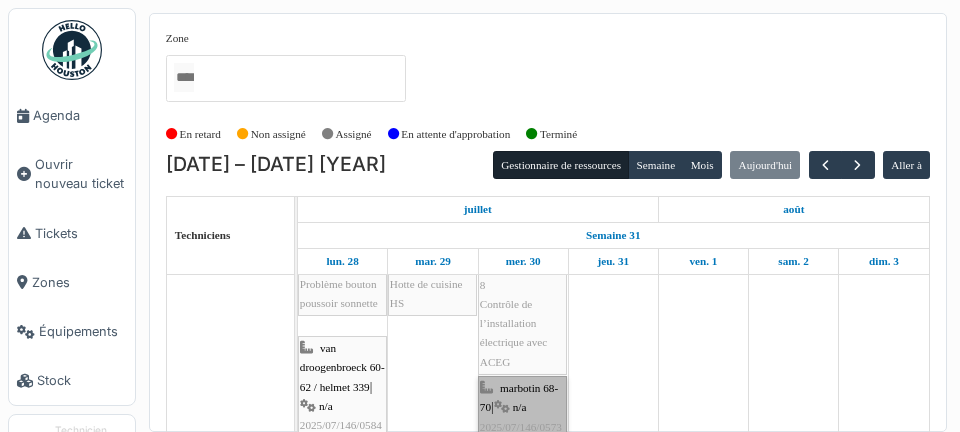click on "marbotin 68-70
|     n/a
2025/07/146/05735
Contrôle de l’installation électrique avec ACEG" at bounding box center (522, 456) 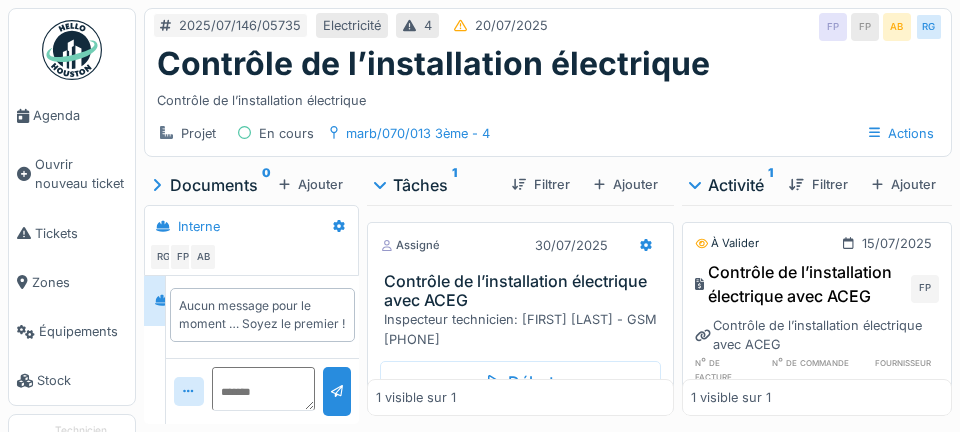 scroll, scrollTop: 0, scrollLeft: 0, axis: both 